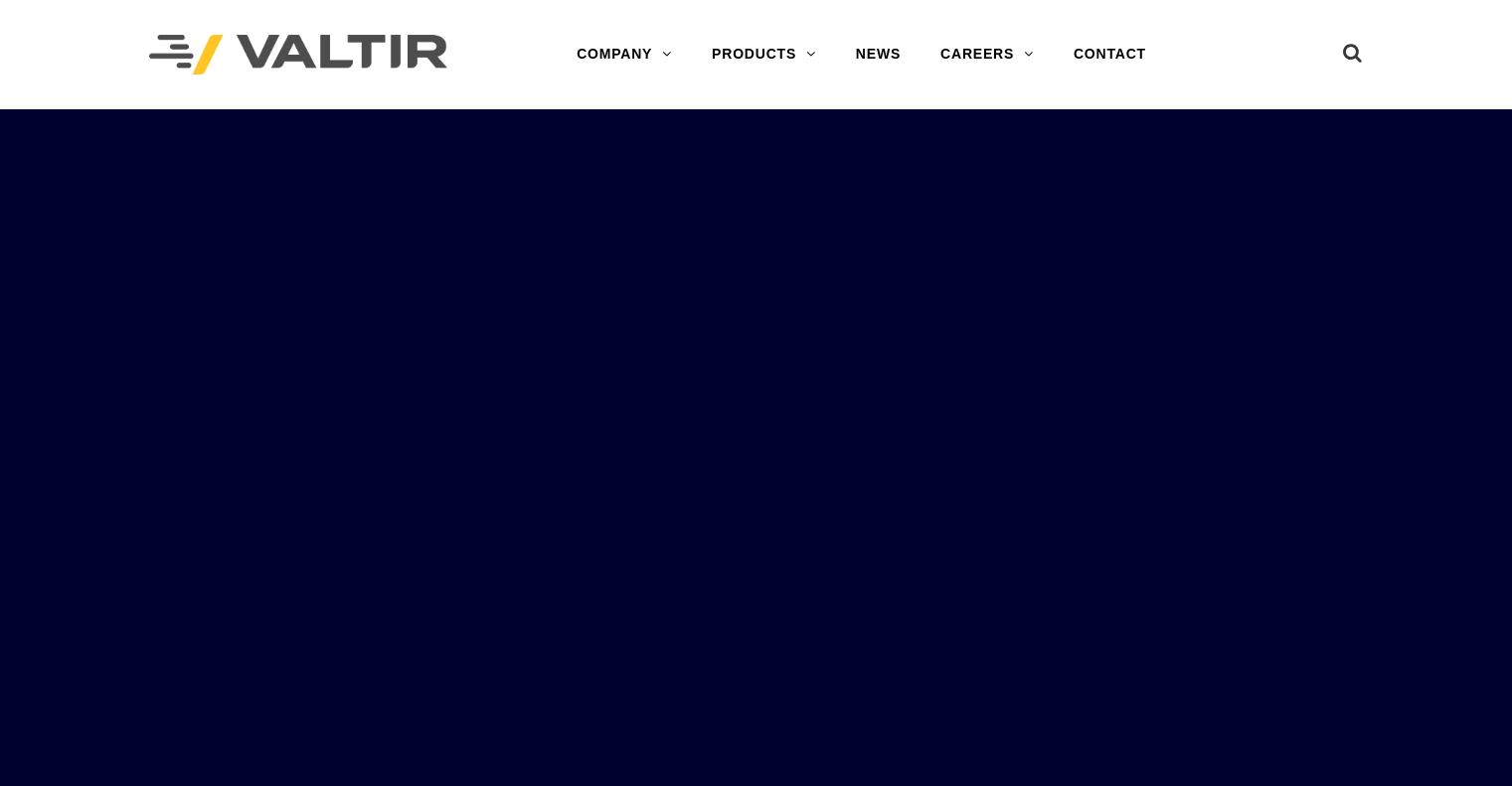 scroll, scrollTop: 0, scrollLeft: 0, axis: both 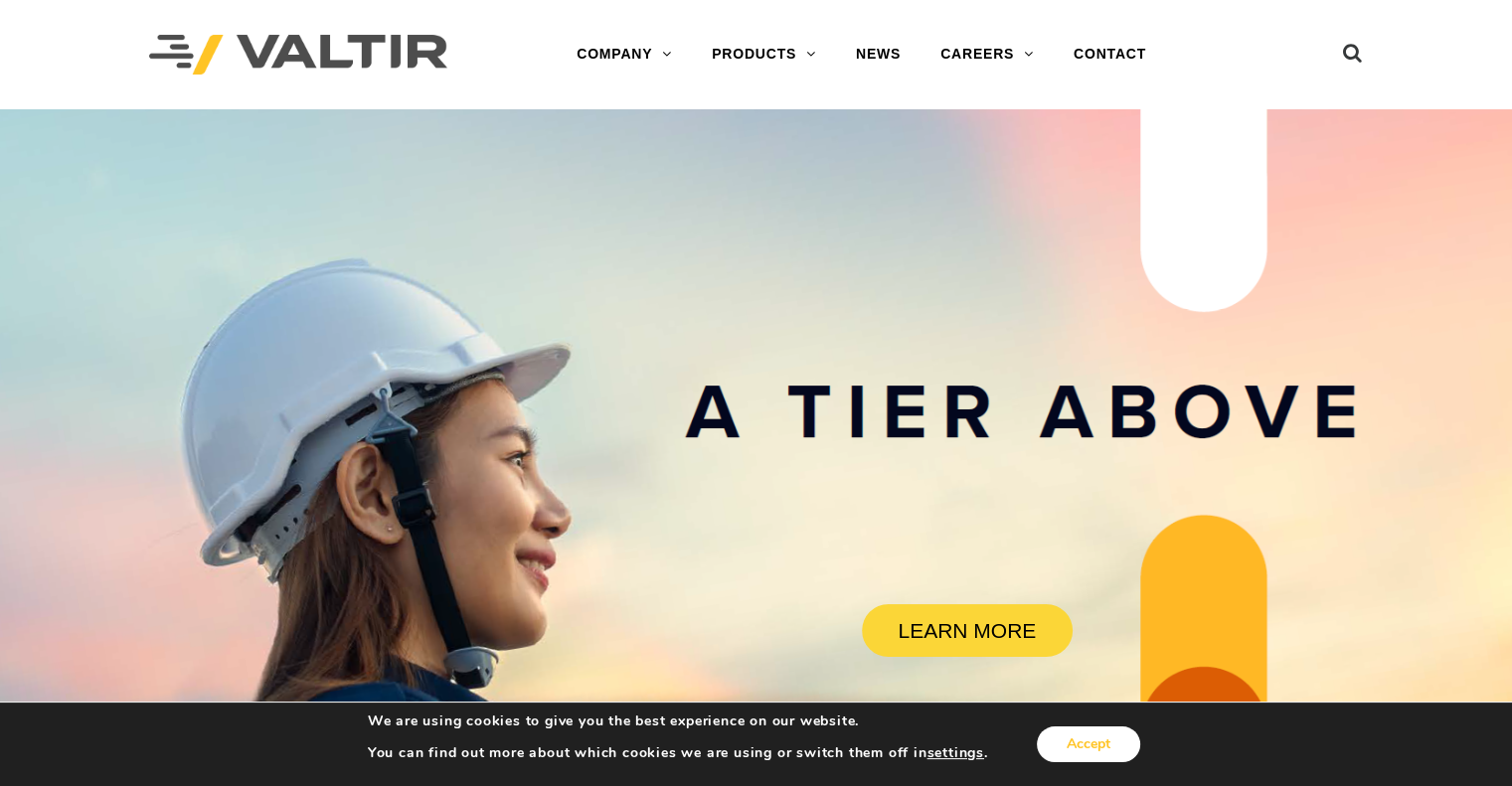 click on "Accept" at bounding box center (1089, 744) 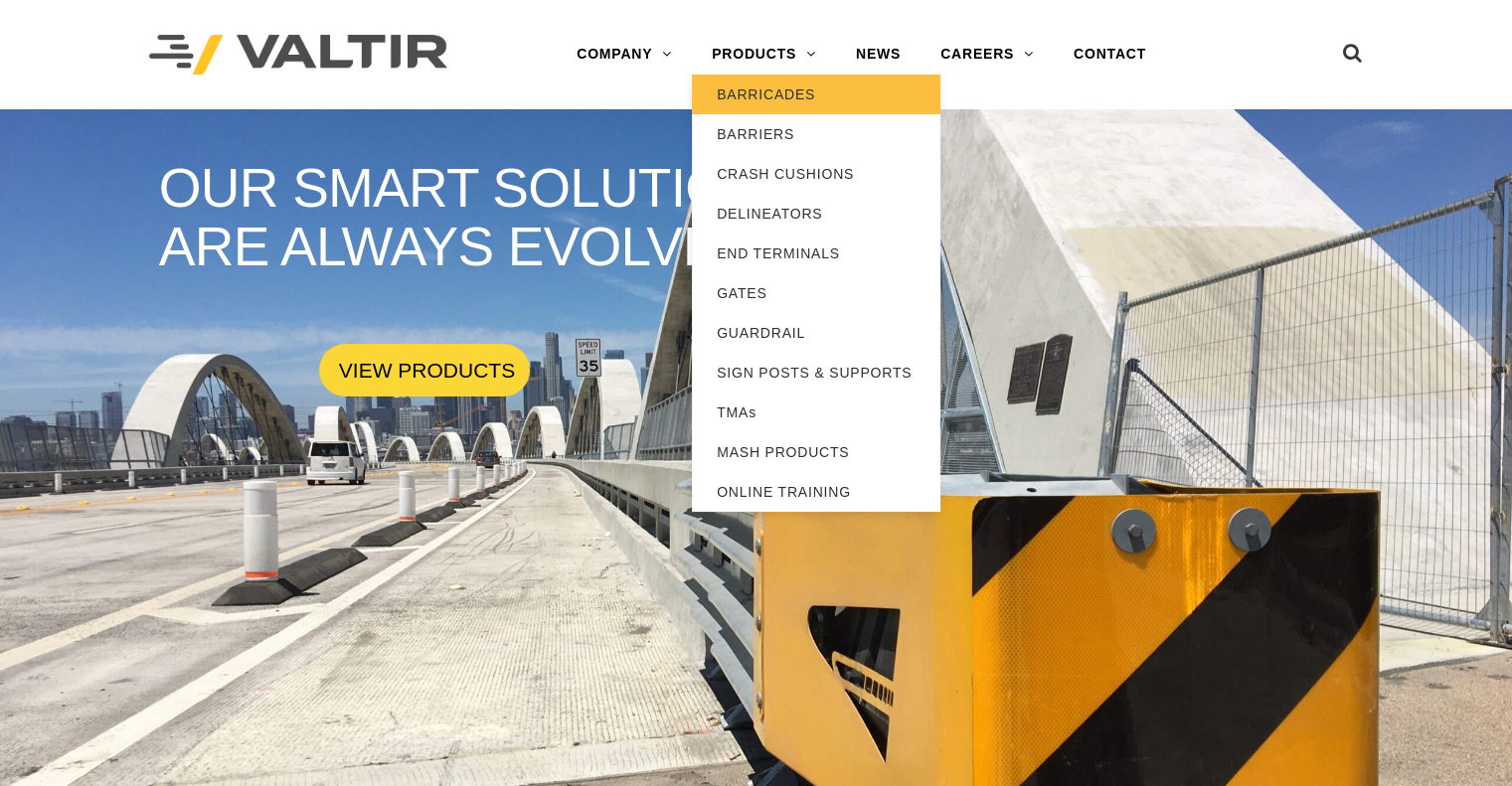 click on "BARRICADES" at bounding box center (816, 94) 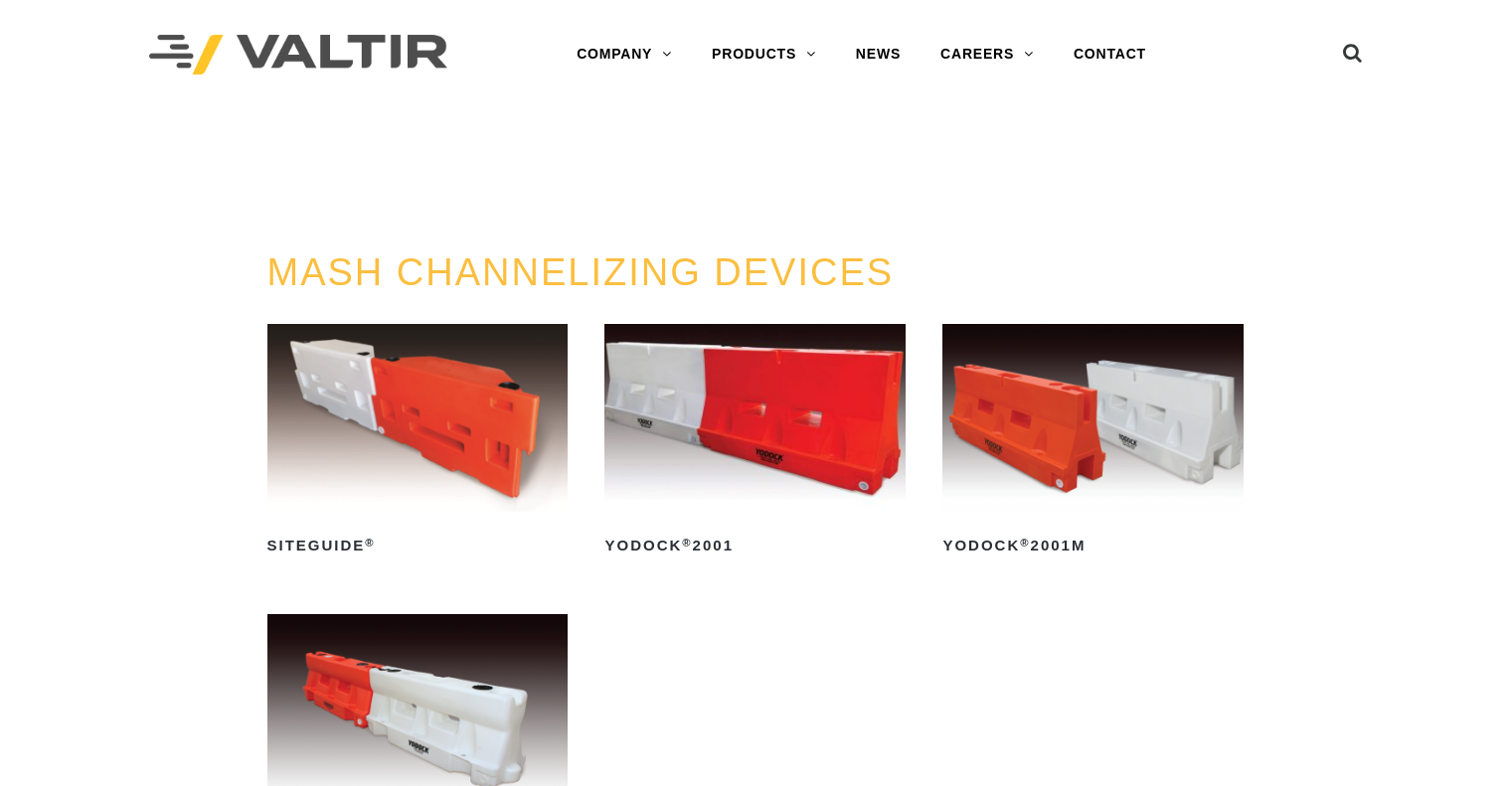 scroll, scrollTop: 0, scrollLeft: 0, axis: both 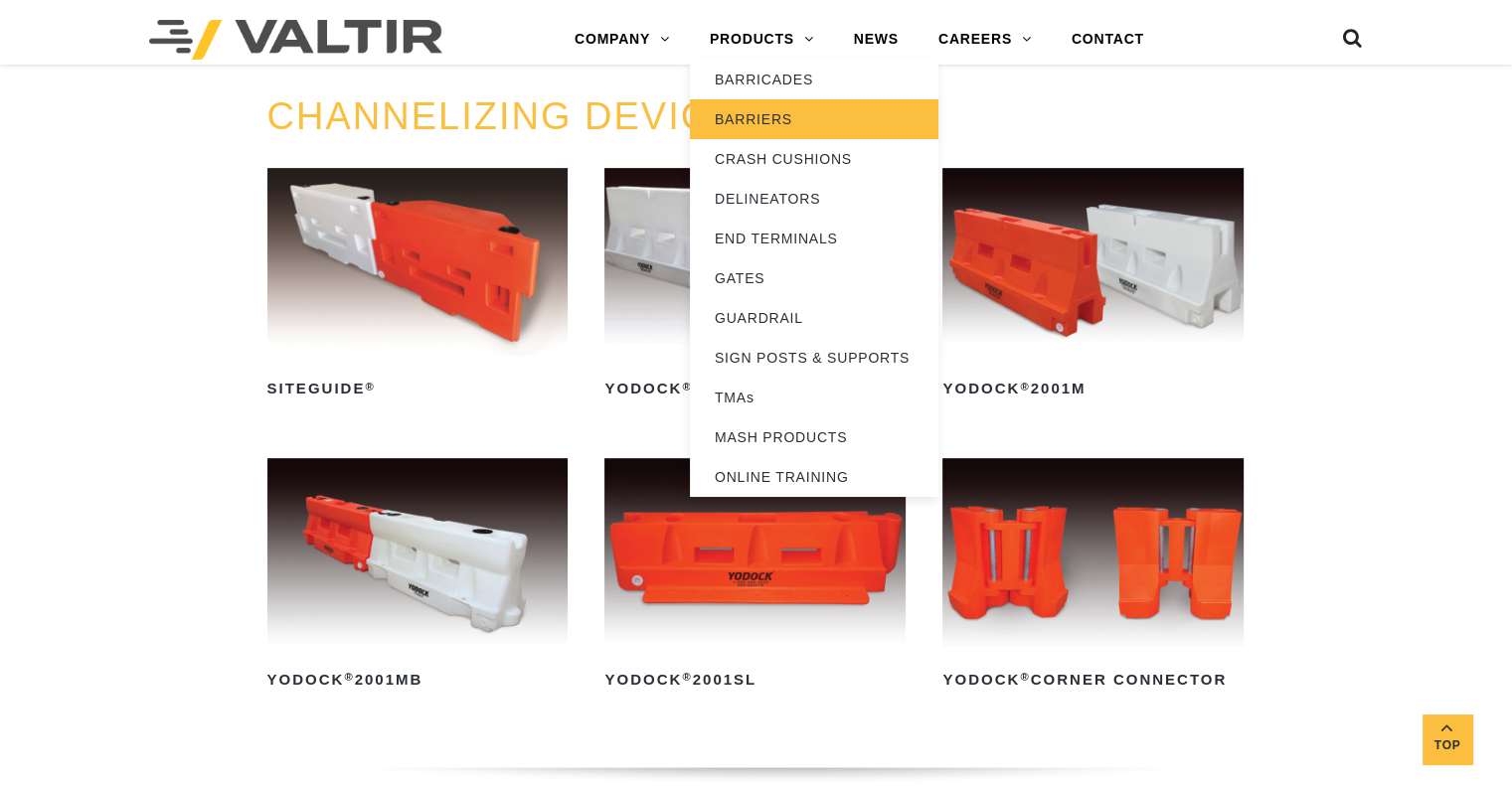 click on "BARRIERS" at bounding box center [814, 119] 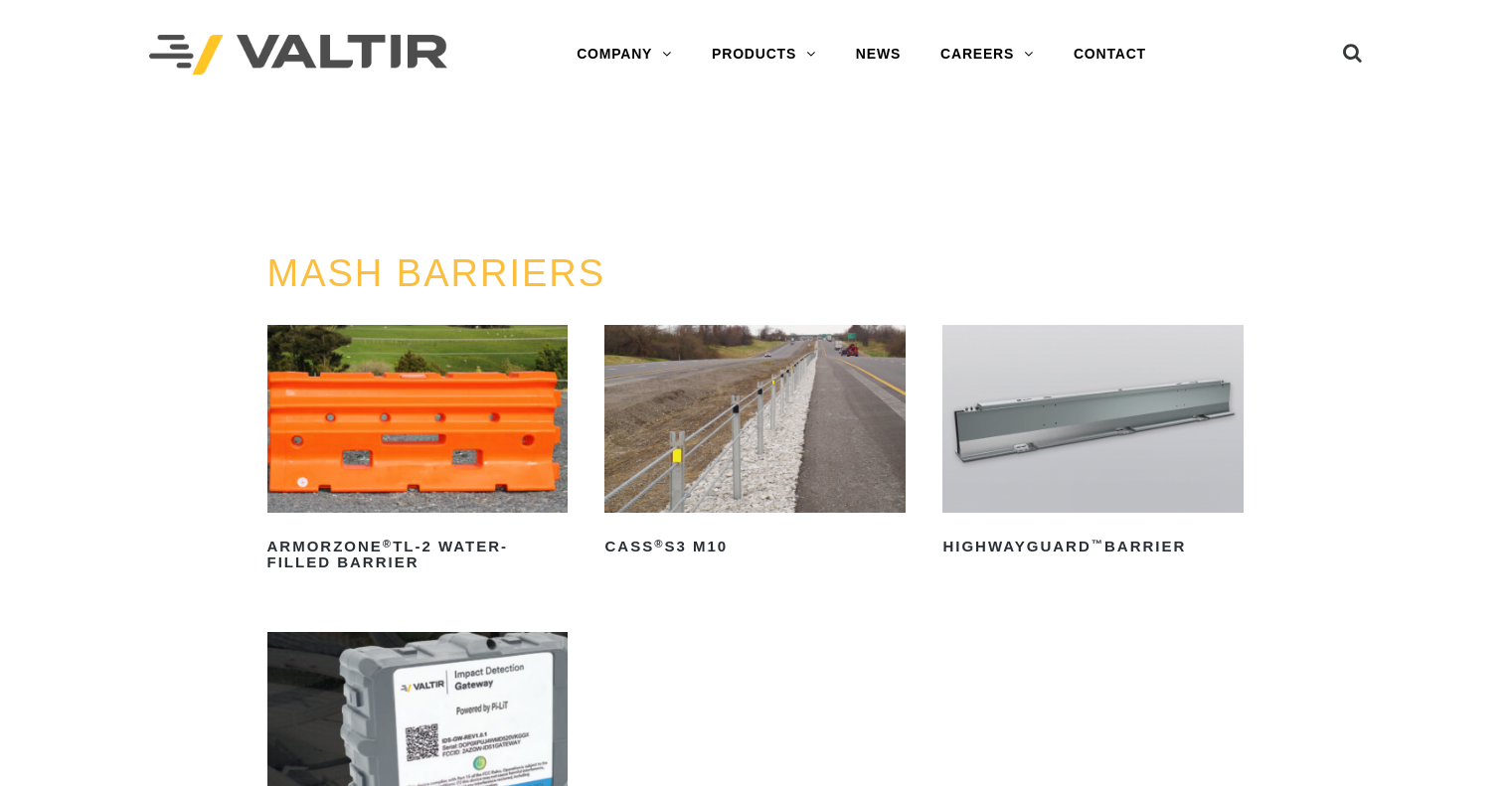 scroll, scrollTop: 0, scrollLeft: 0, axis: both 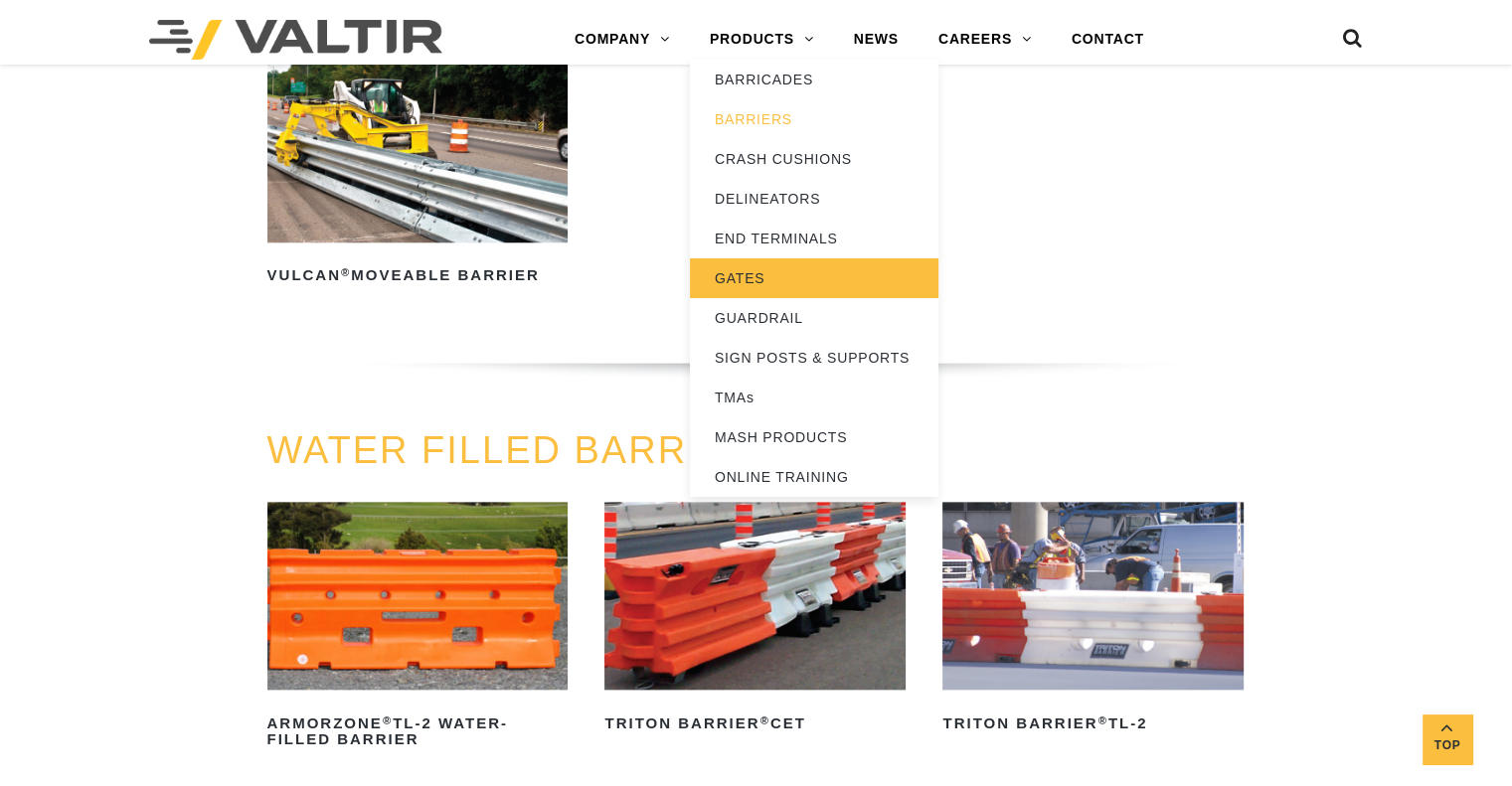 click on "GATES" at bounding box center (814, 278) 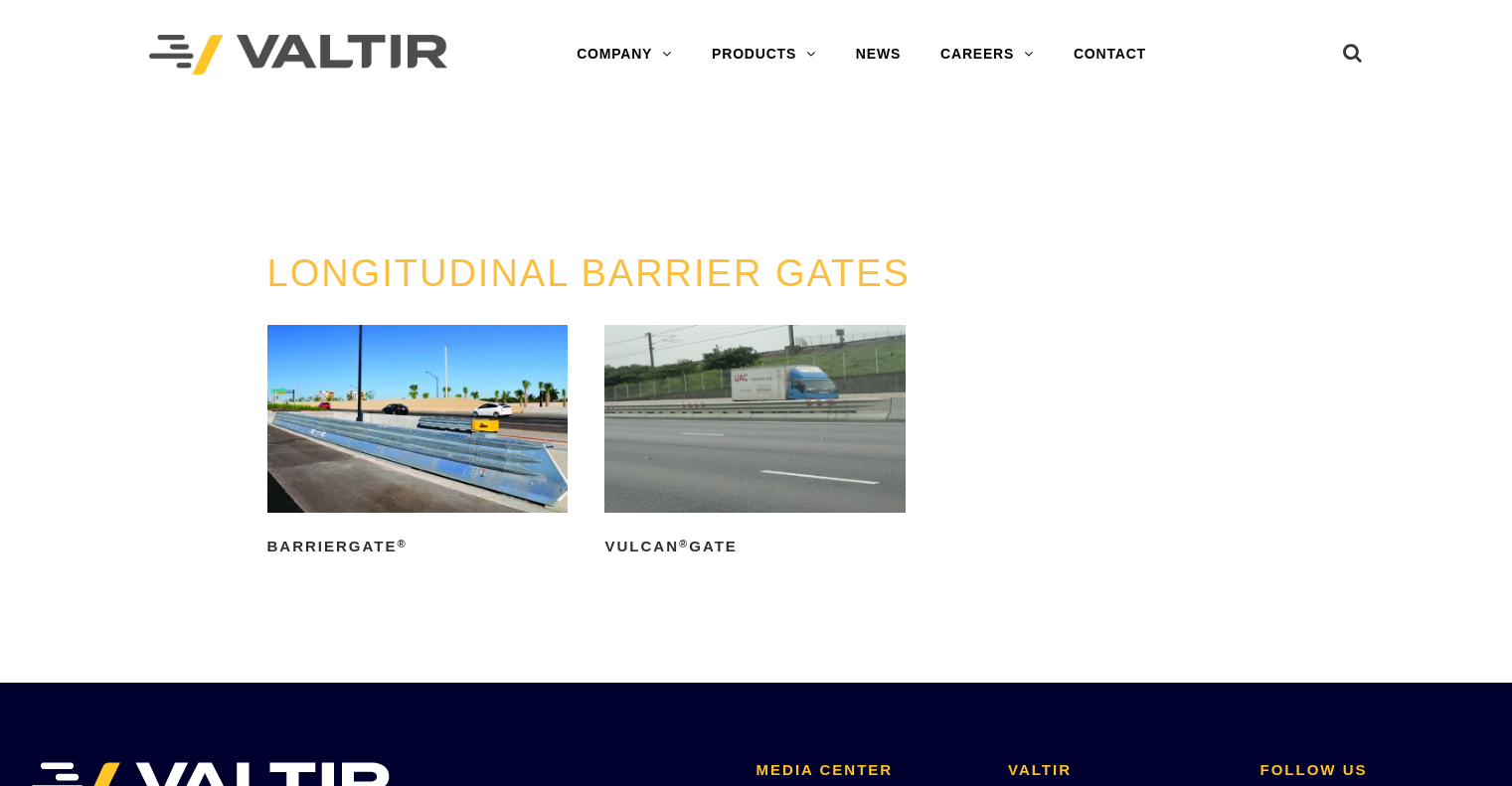 scroll, scrollTop: 0, scrollLeft: 0, axis: both 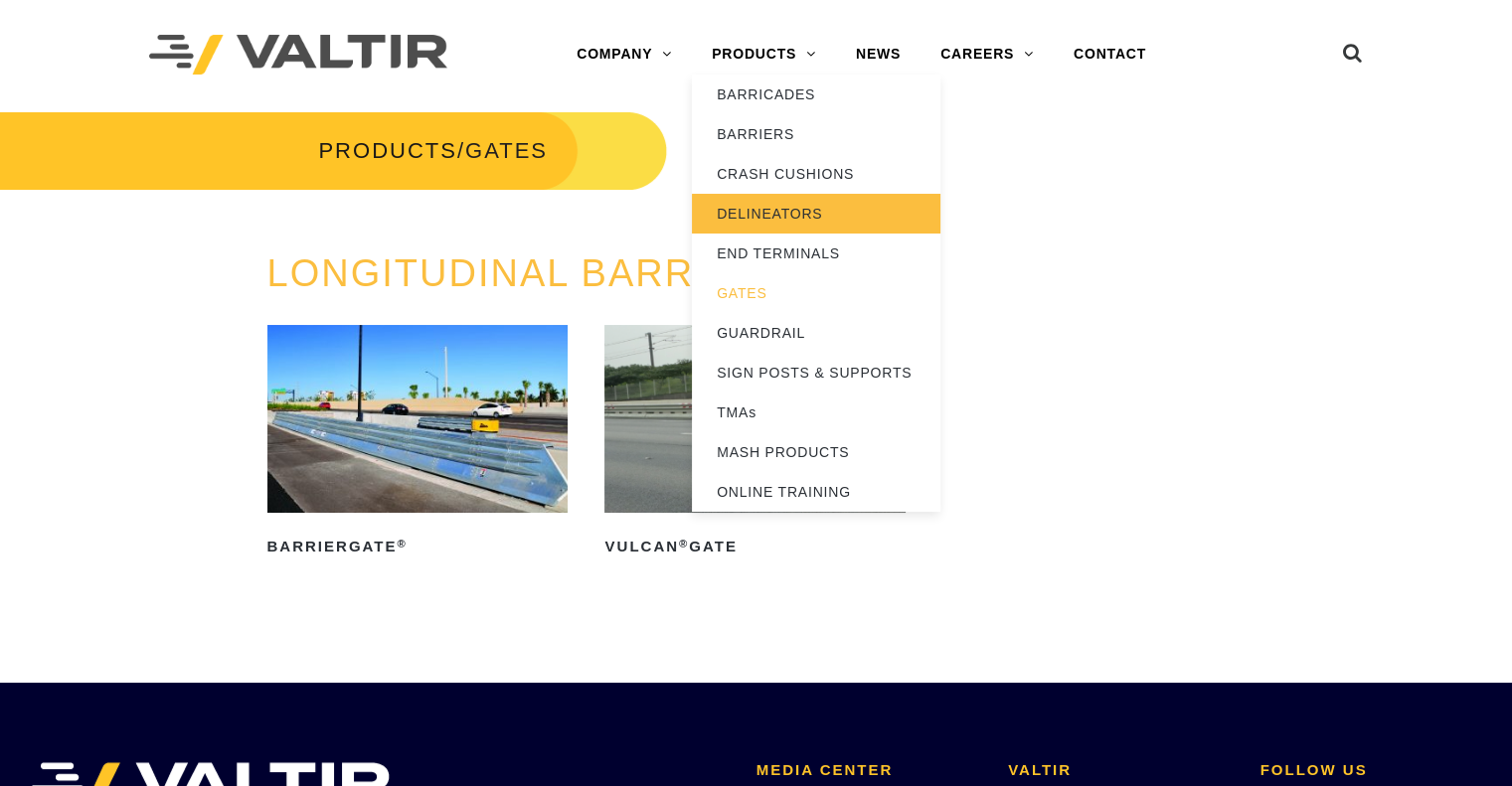 click on "DELINEATORS" at bounding box center [816, 214] 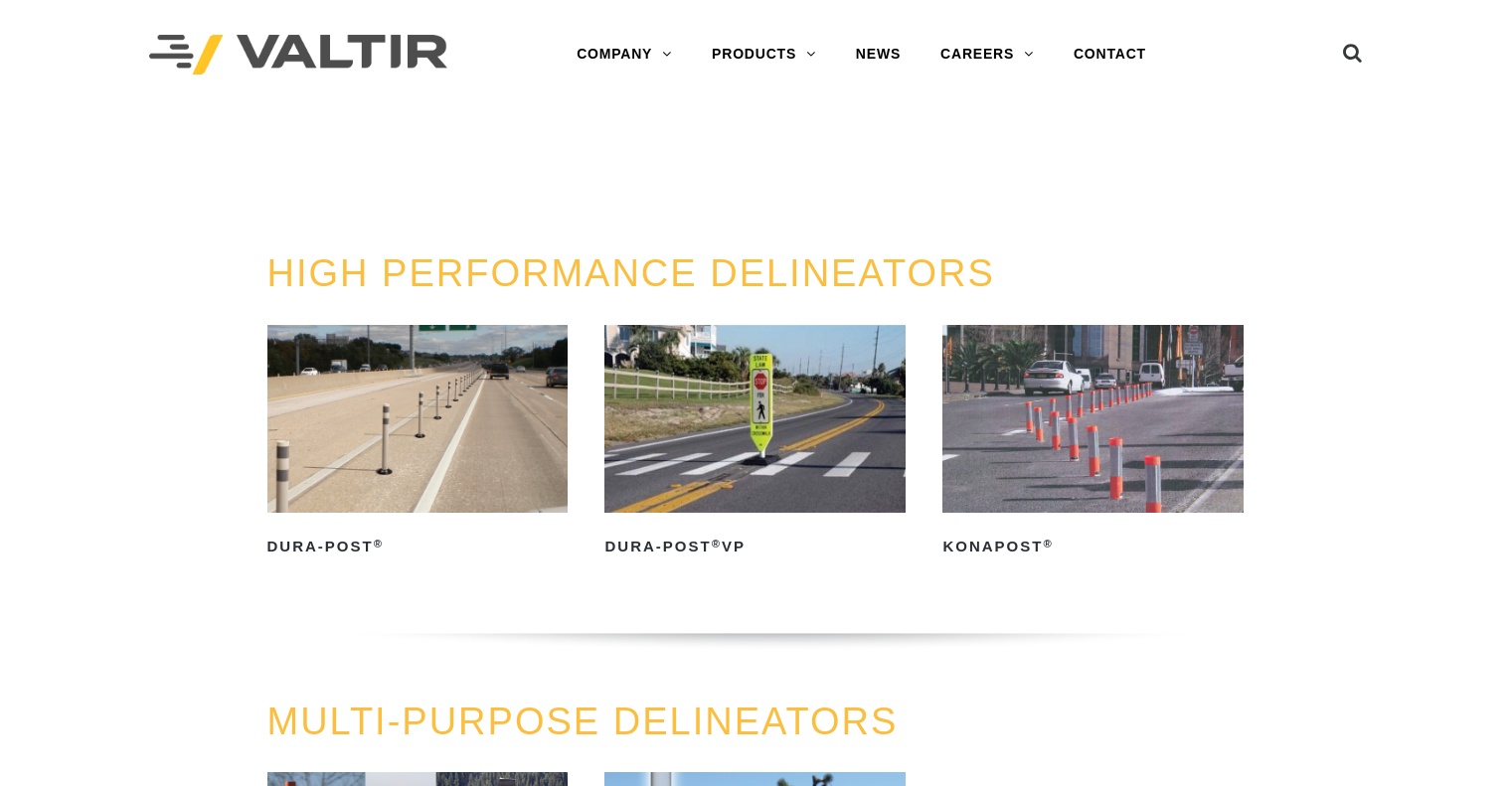 scroll, scrollTop: 0, scrollLeft: 0, axis: both 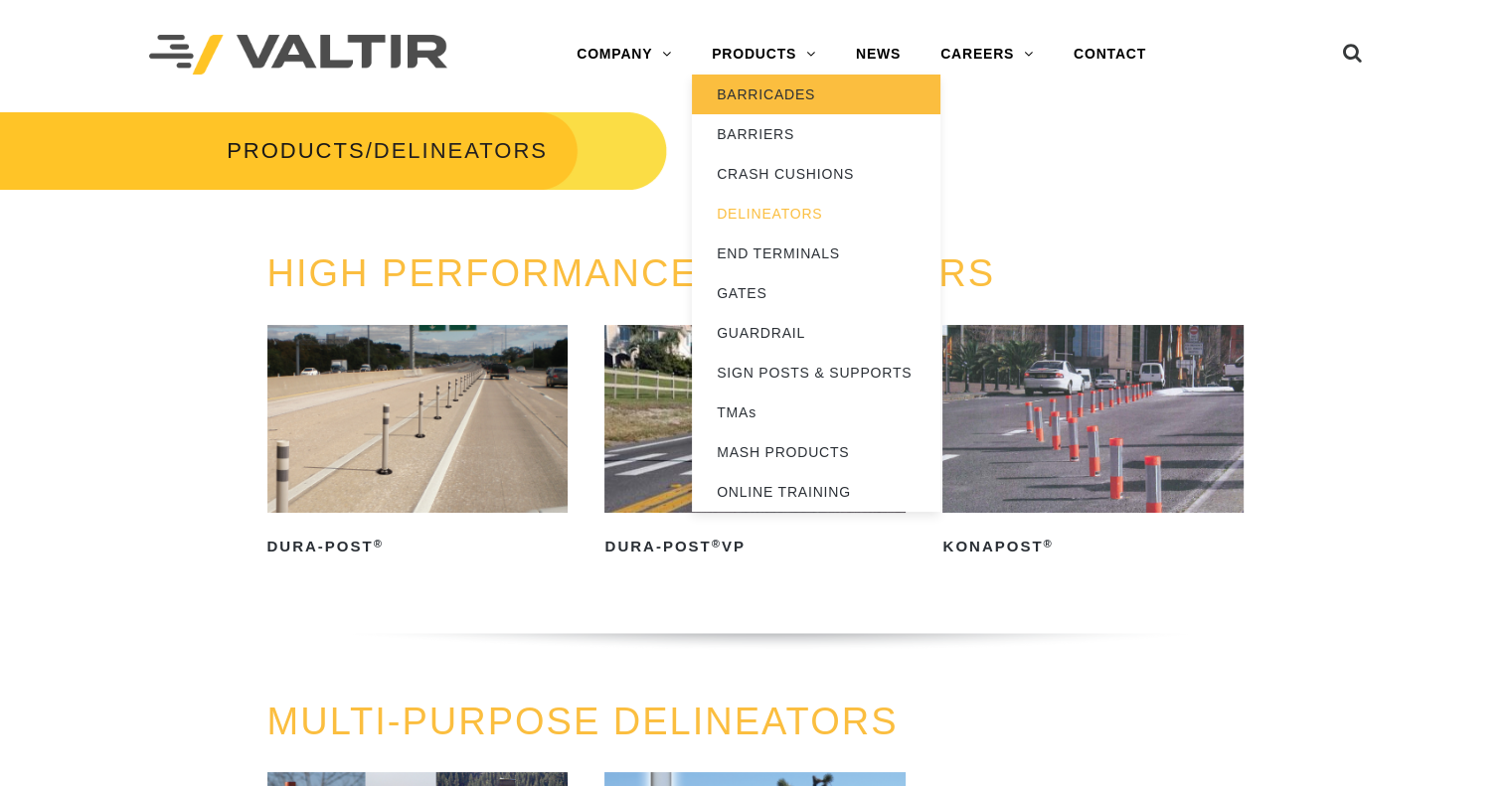 click on "BARRICADES" at bounding box center [816, 94] 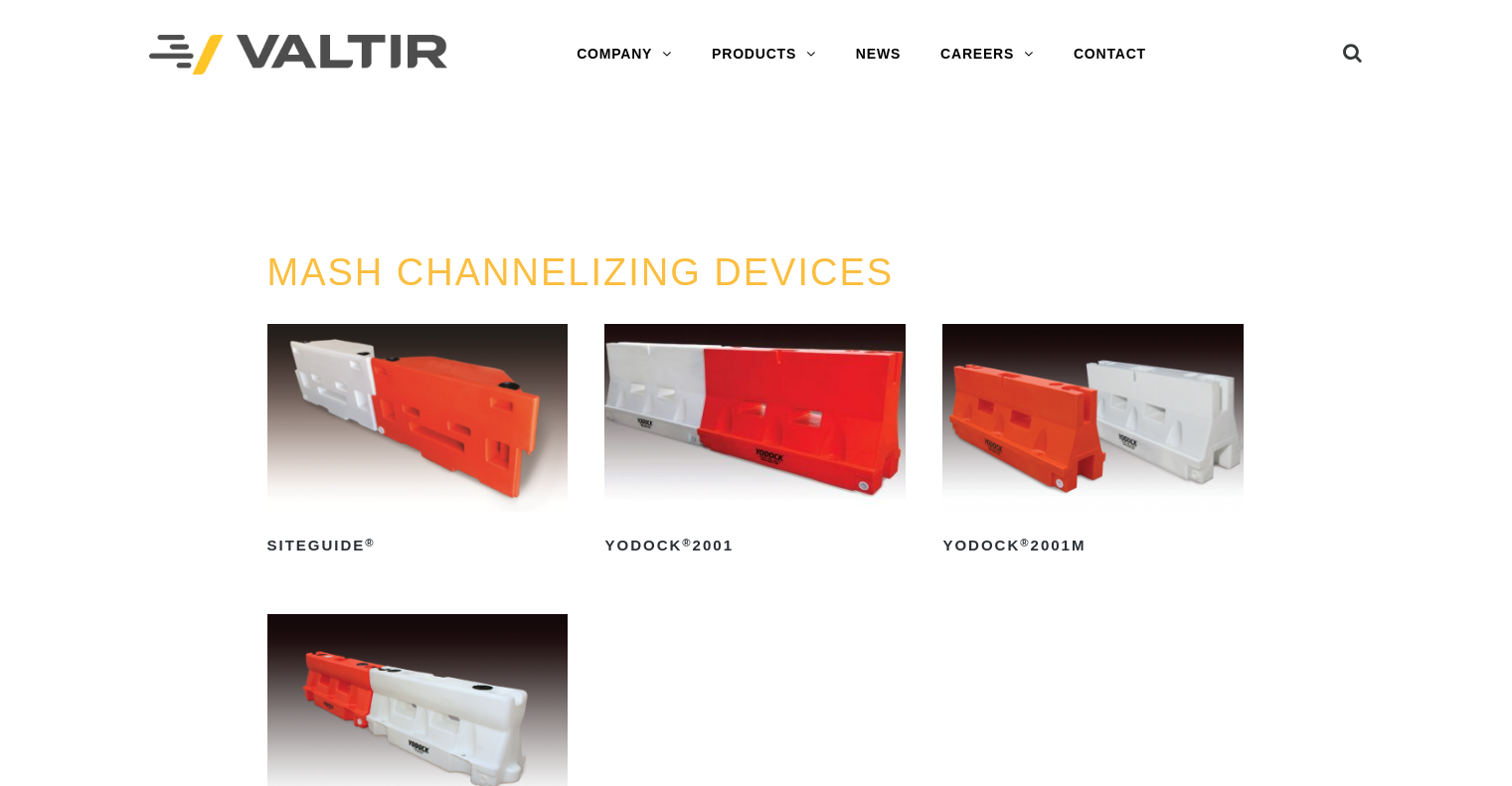 scroll, scrollTop: 0, scrollLeft: 0, axis: both 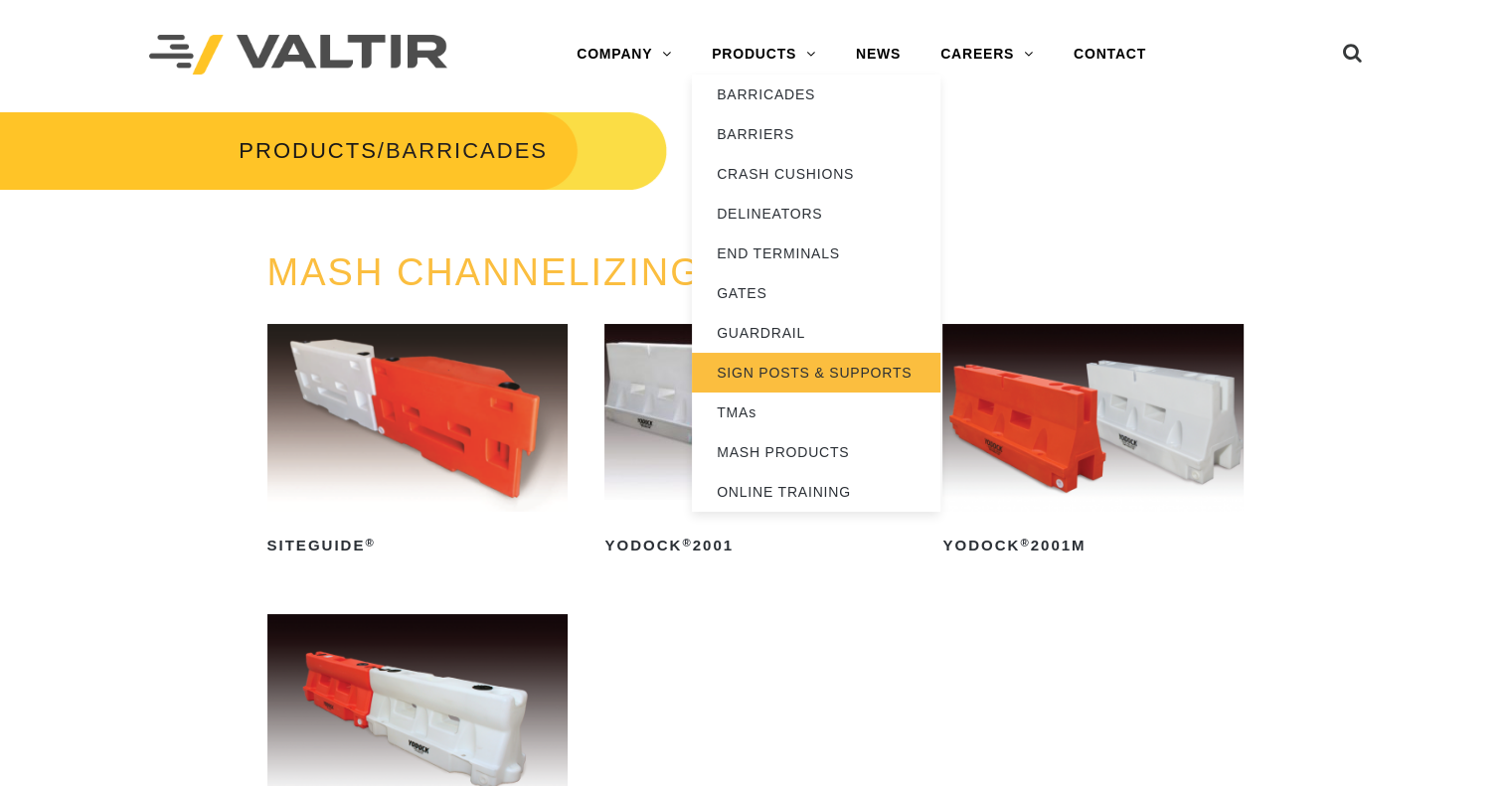 click on "SIGN POSTS & SUPPORTS" at bounding box center (816, 373) 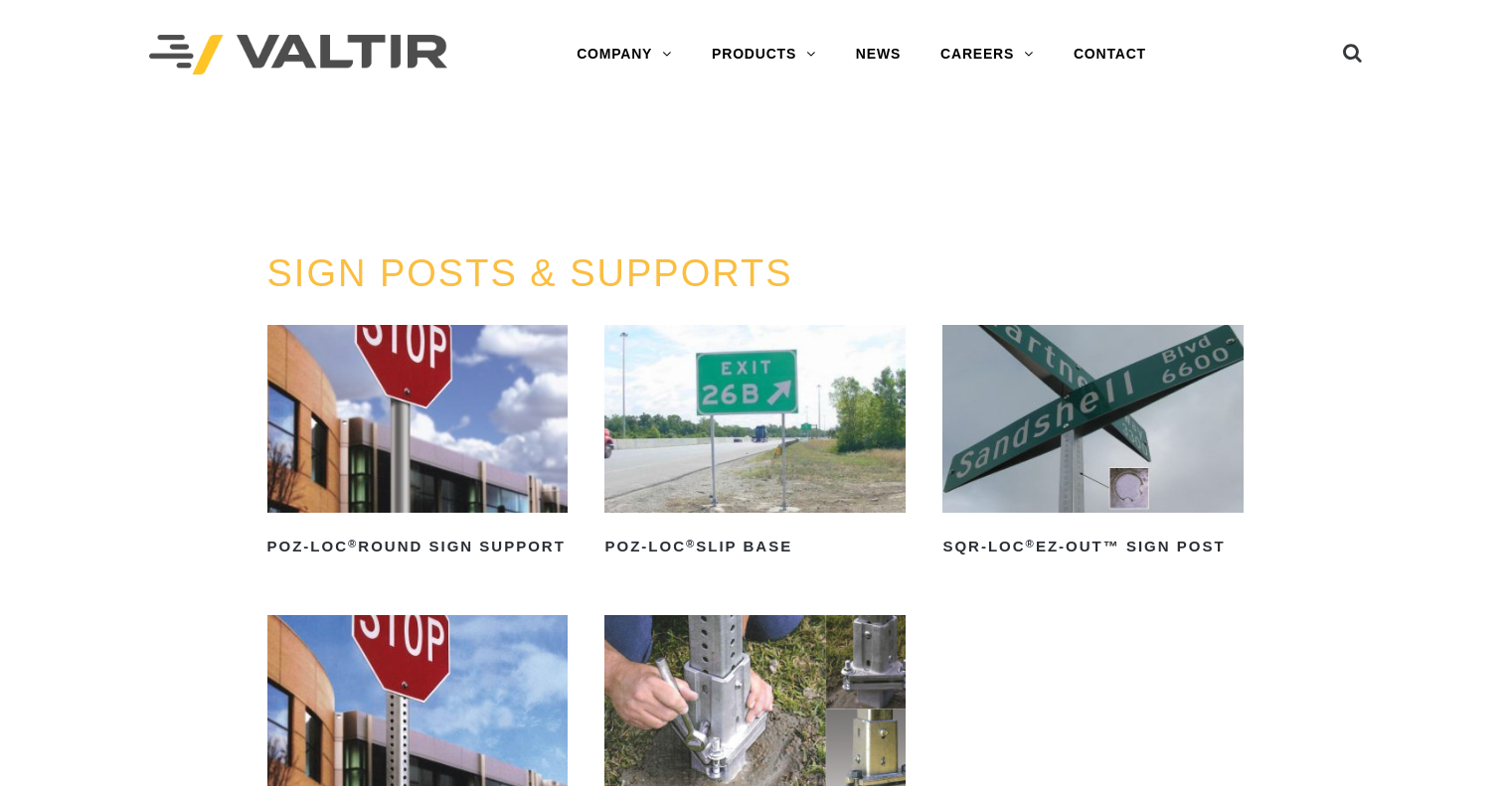 scroll, scrollTop: 0, scrollLeft: 0, axis: both 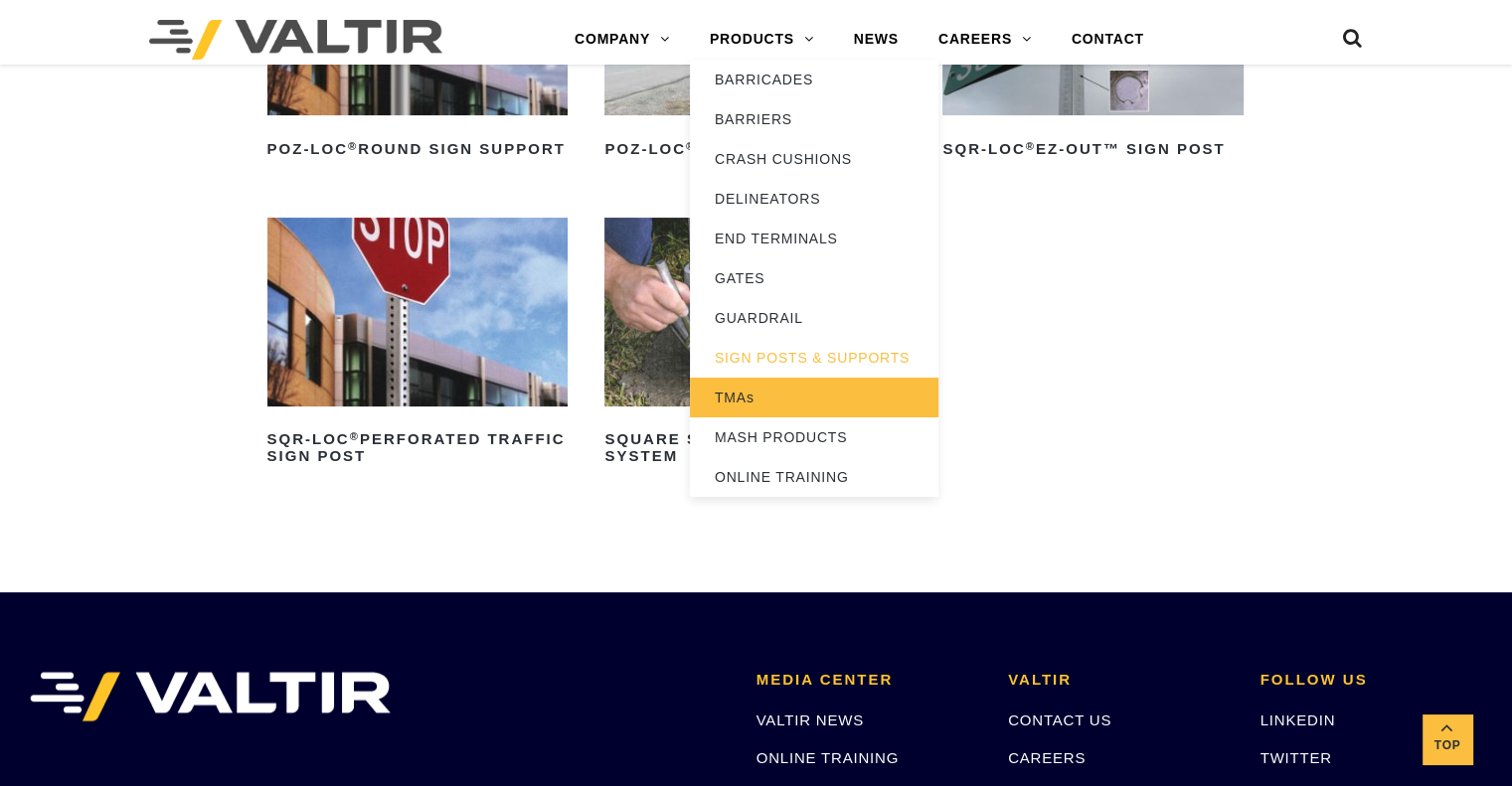 click on "TMAs" at bounding box center [814, 397] 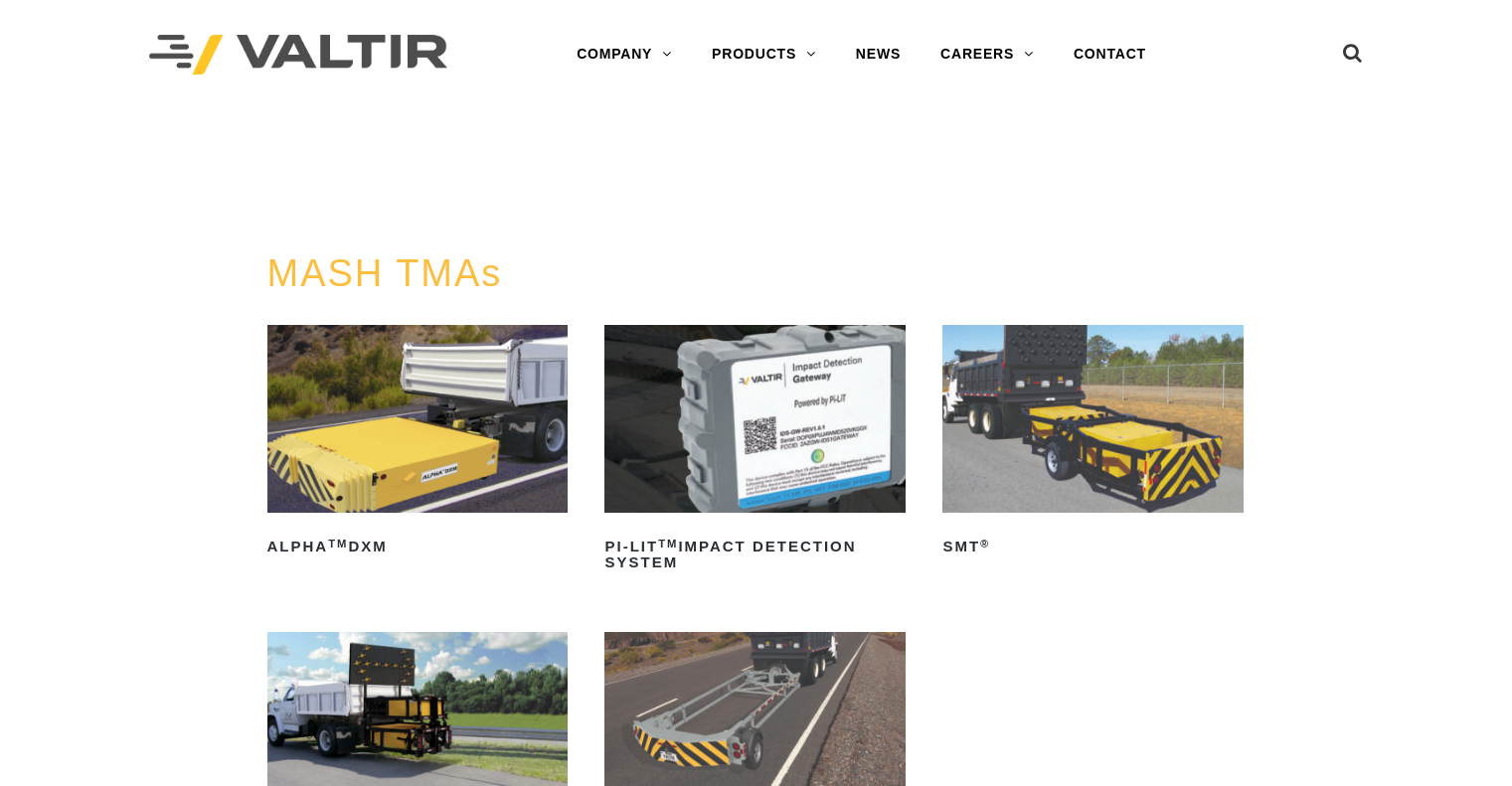 scroll, scrollTop: 0, scrollLeft: 0, axis: both 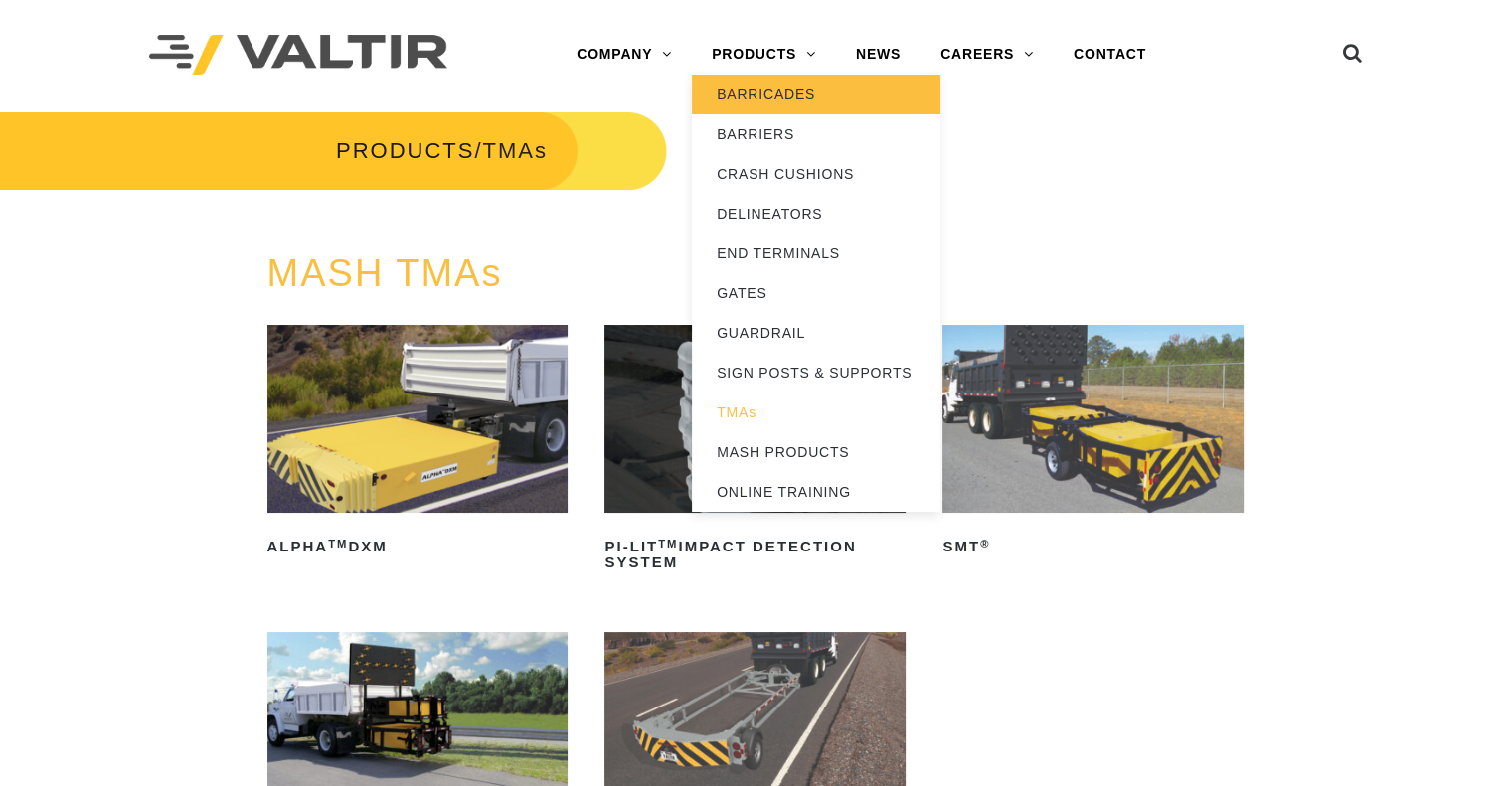 click on "BARRICADES" at bounding box center (816, 94) 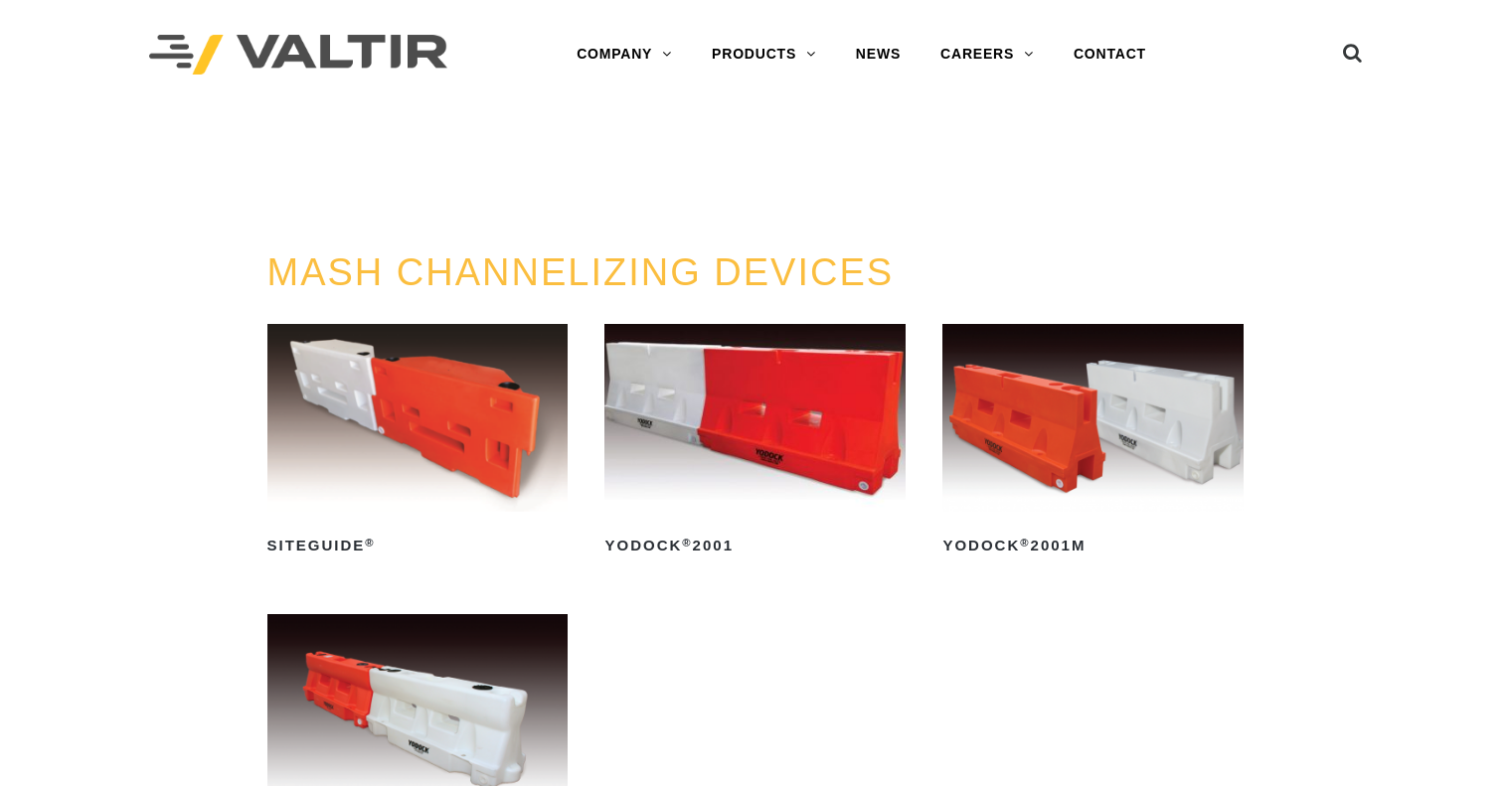 scroll, scrollTop: 0, scrollLeft: 0, axis: both 